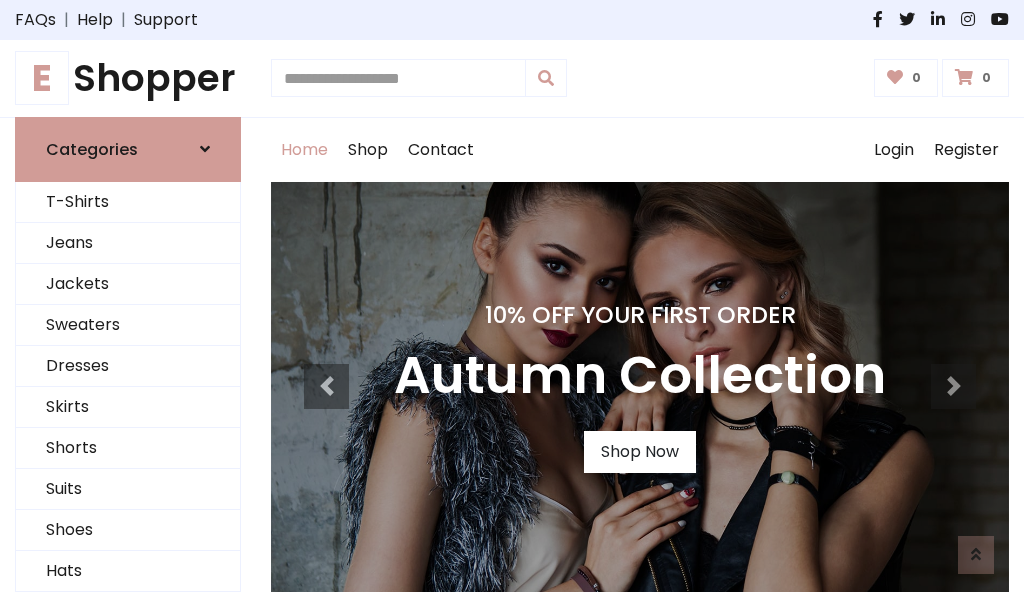 scroll, scrollTop: 986, scrollLeft: 0, axis: vertical 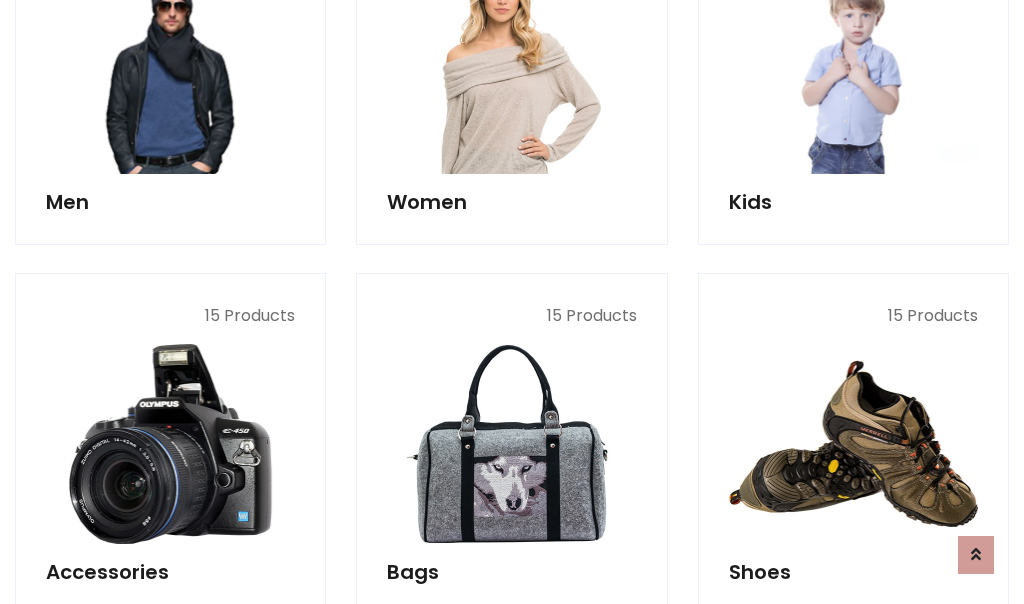 click at bounding box center (511, 74) 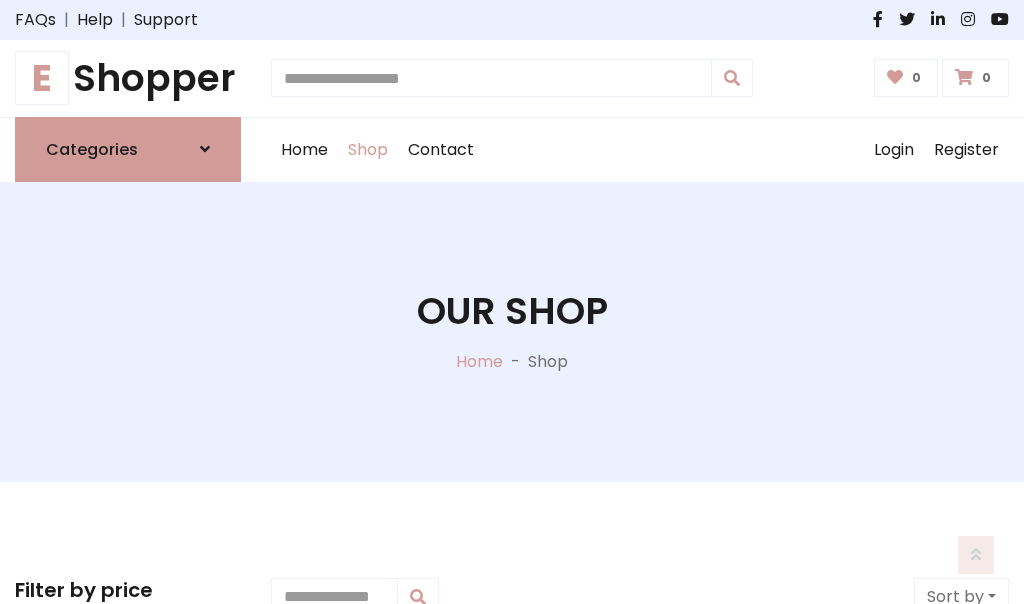 scroll, scrollTop: 669, scrollLeft: 0, axis: vertical 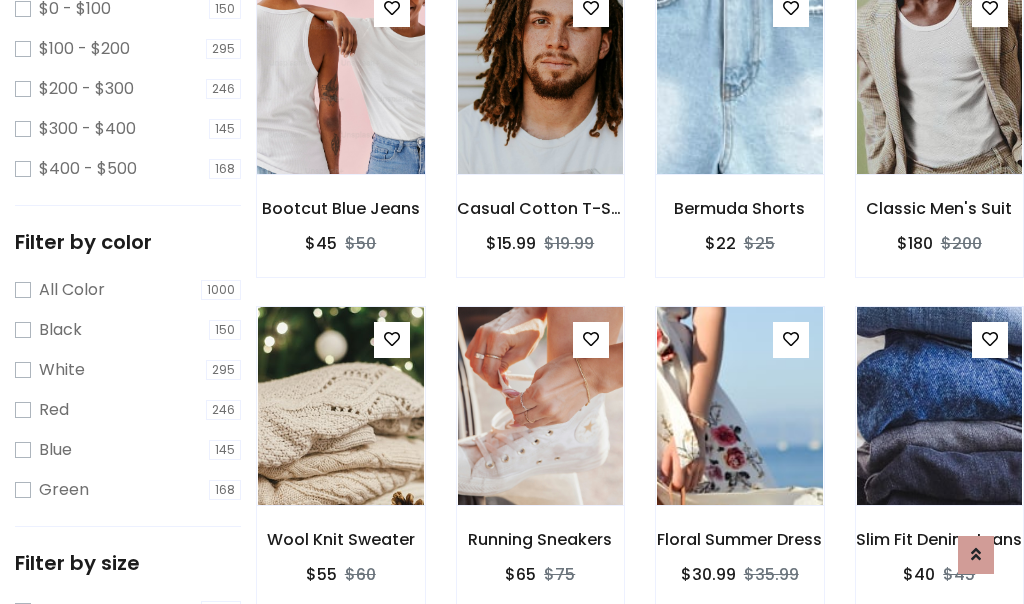 click at bounding box center [340, 75] 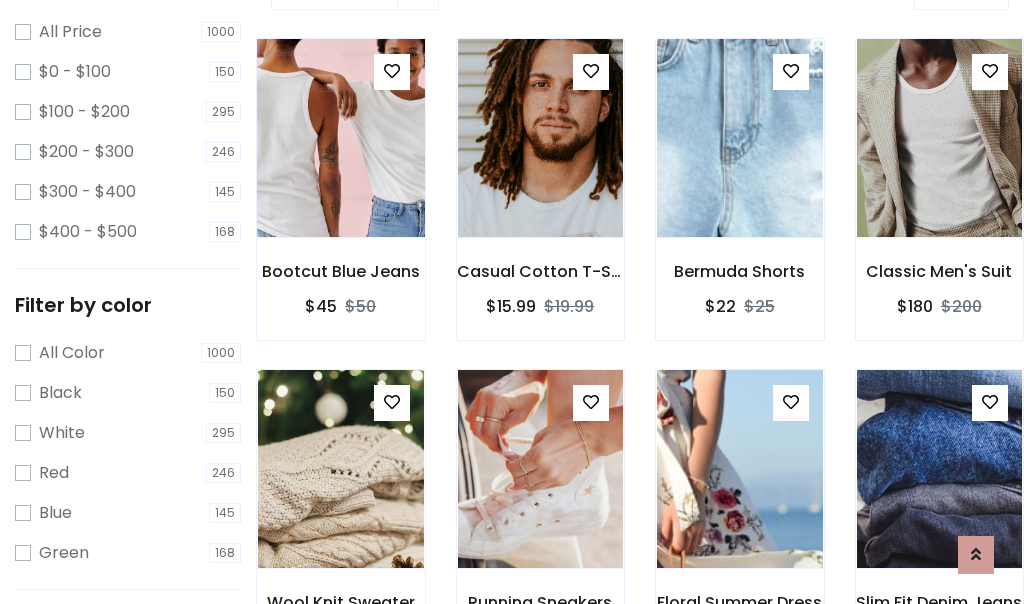 scroll, scrollTop: 63, scrollLeft: 0, axis: vertical 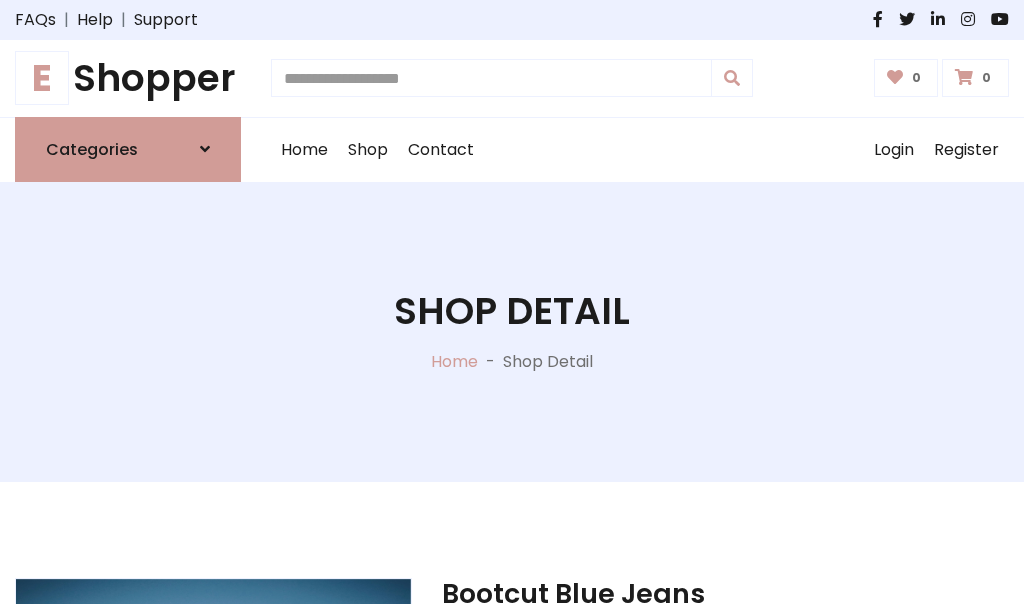 click on "E Shopper" at bounding box center (128, 78) 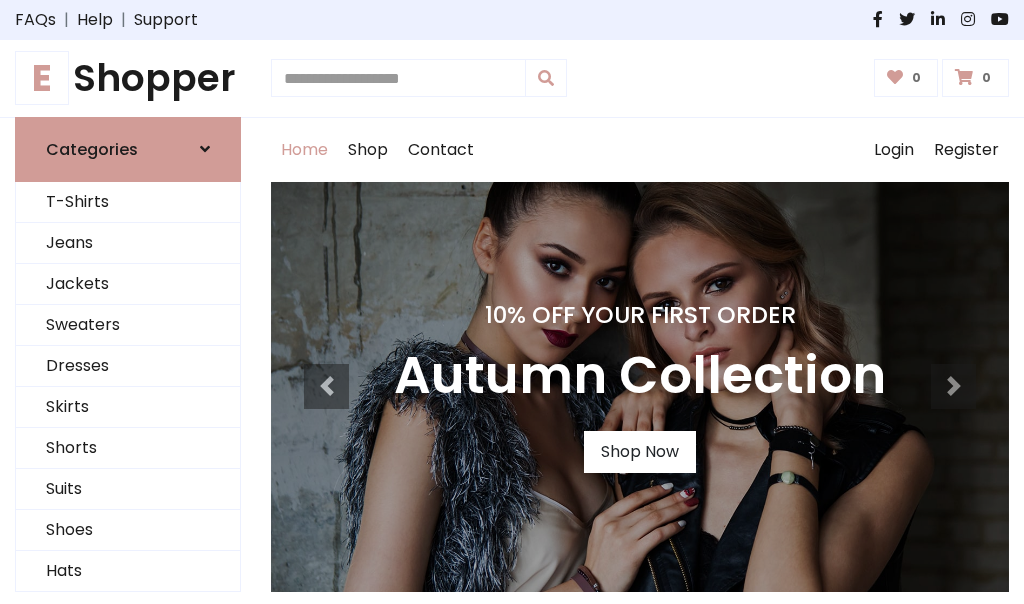 scroll, scrollTop: 0, scrollLeft: 0, axis: both 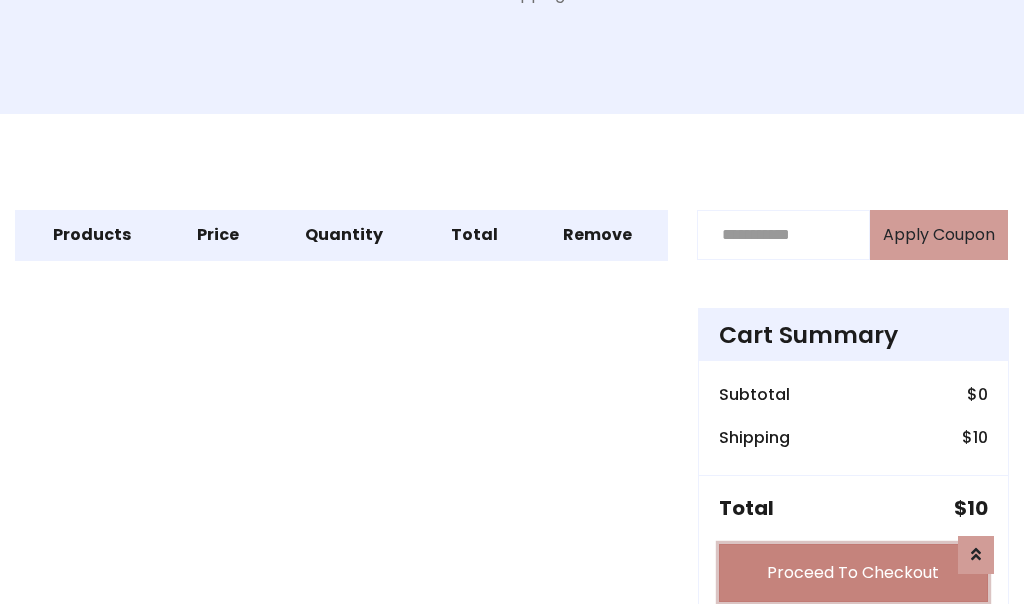 click on "Proceed To Checkout" at bounding box center [853, 573] 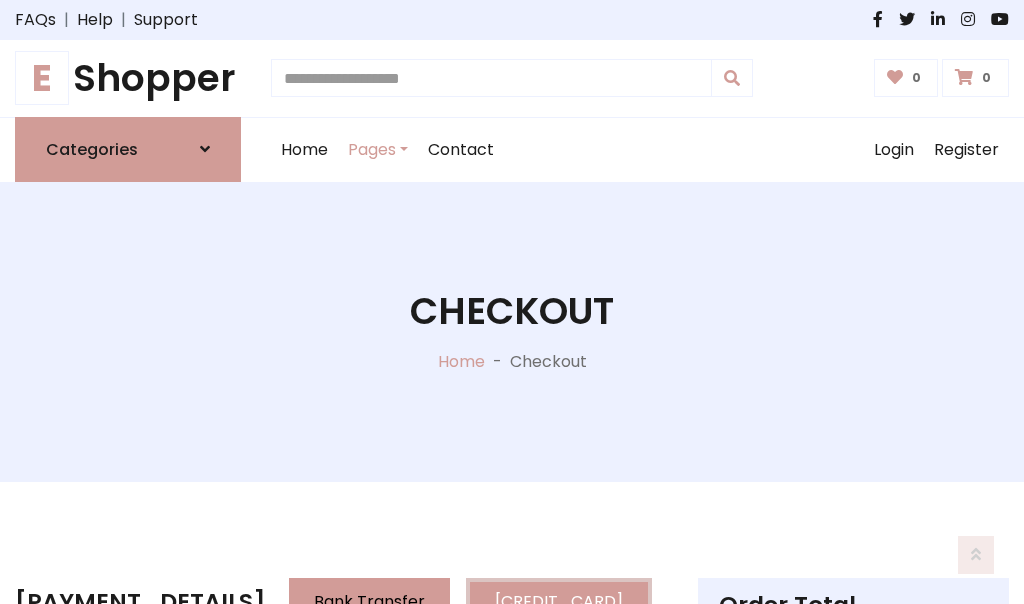 scroll, scrollTop: 193, scrollLeft: 0, axis: vertical 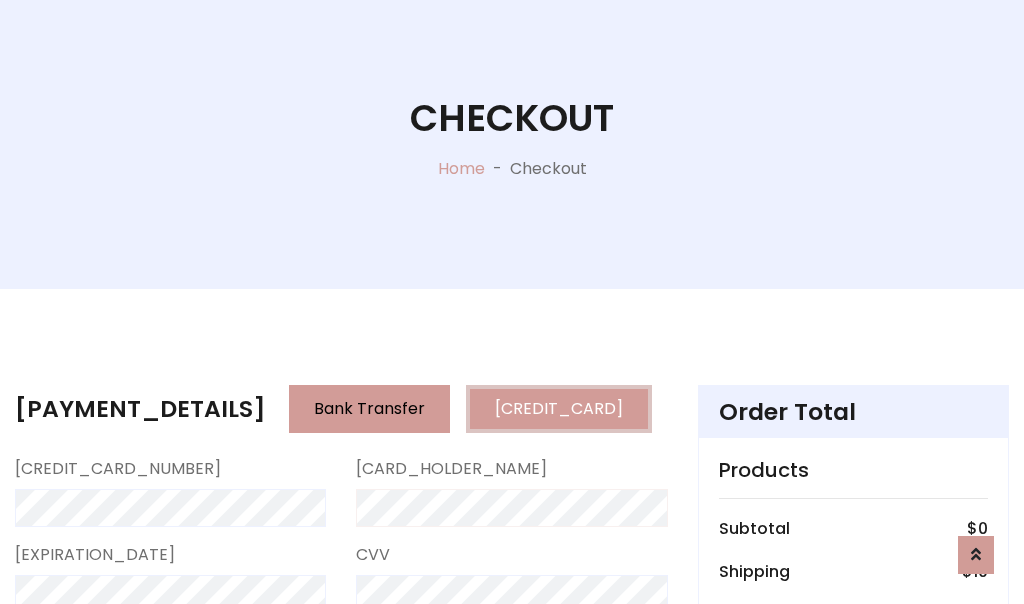 click on "Place Order" at bounding box center [0, 0] 